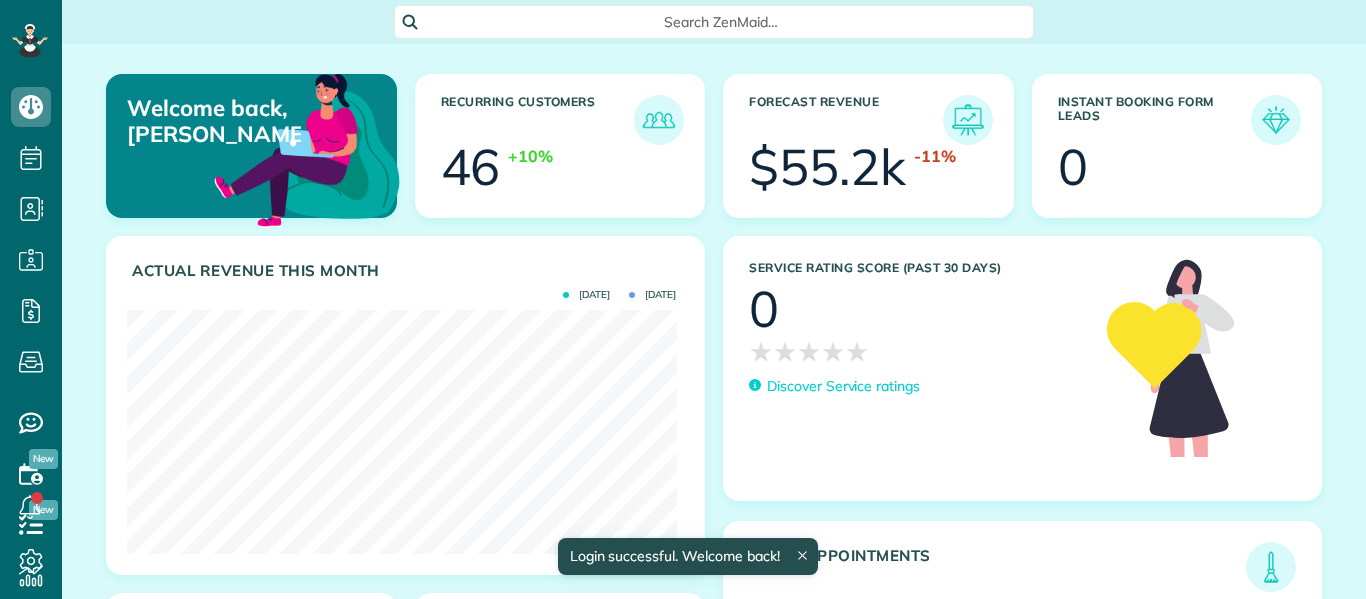 scroll, scrollTop: 0, scrollLeft: 0, axis: both 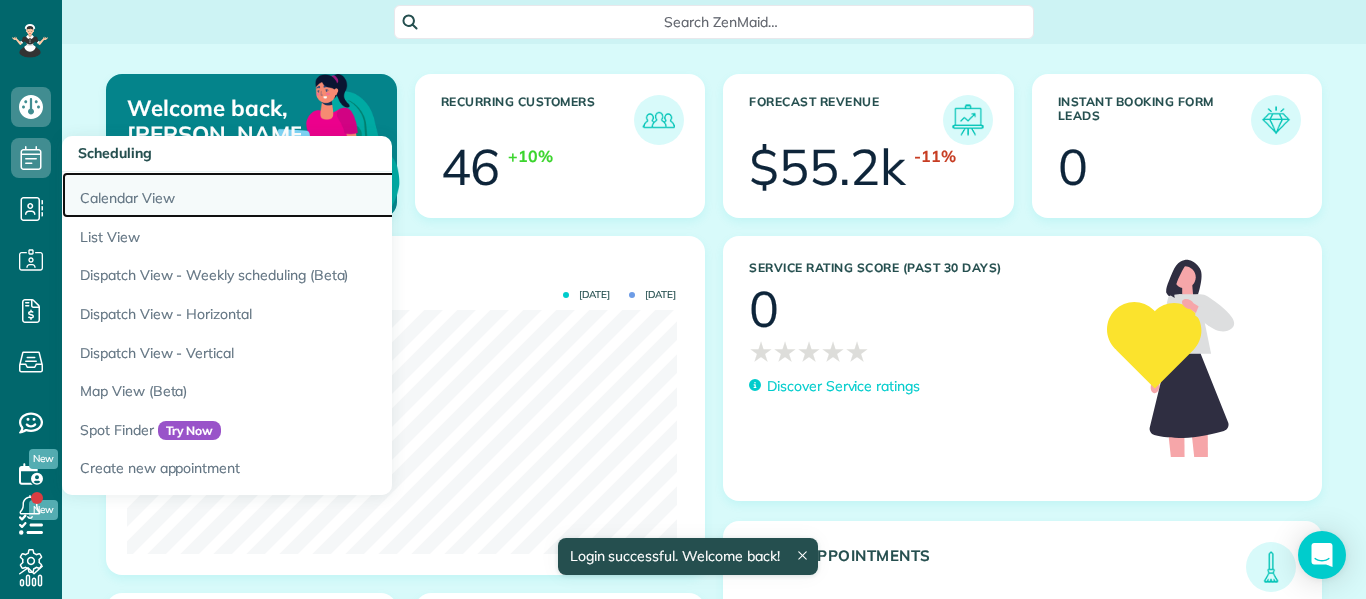 click on "Calendar View" at bounding box center [312, 195] 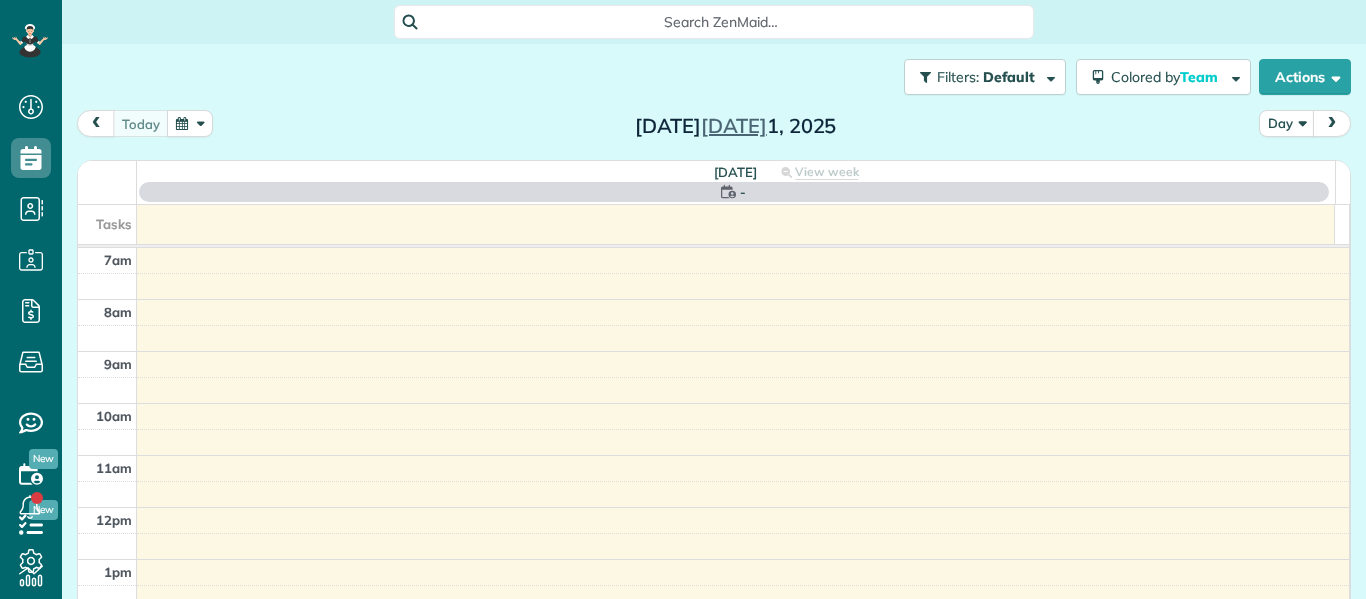 scroll, scrollTop: 0, scrollLeft: 0, axis: both 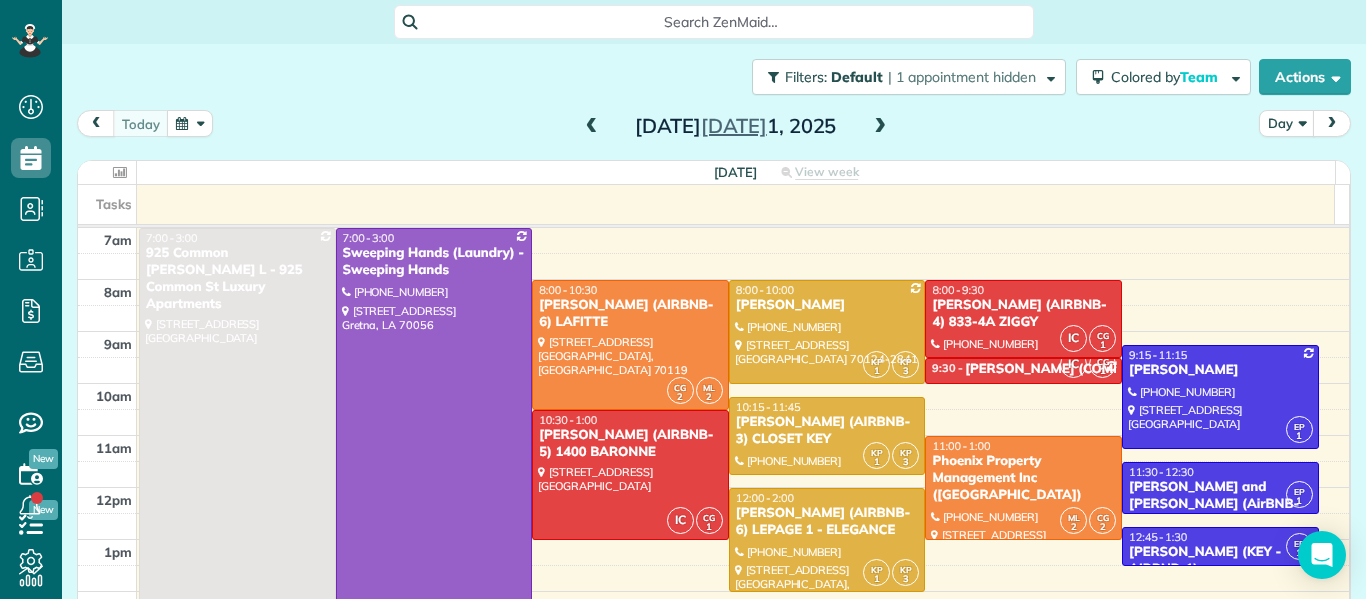 click at bounding box center [120, 172] 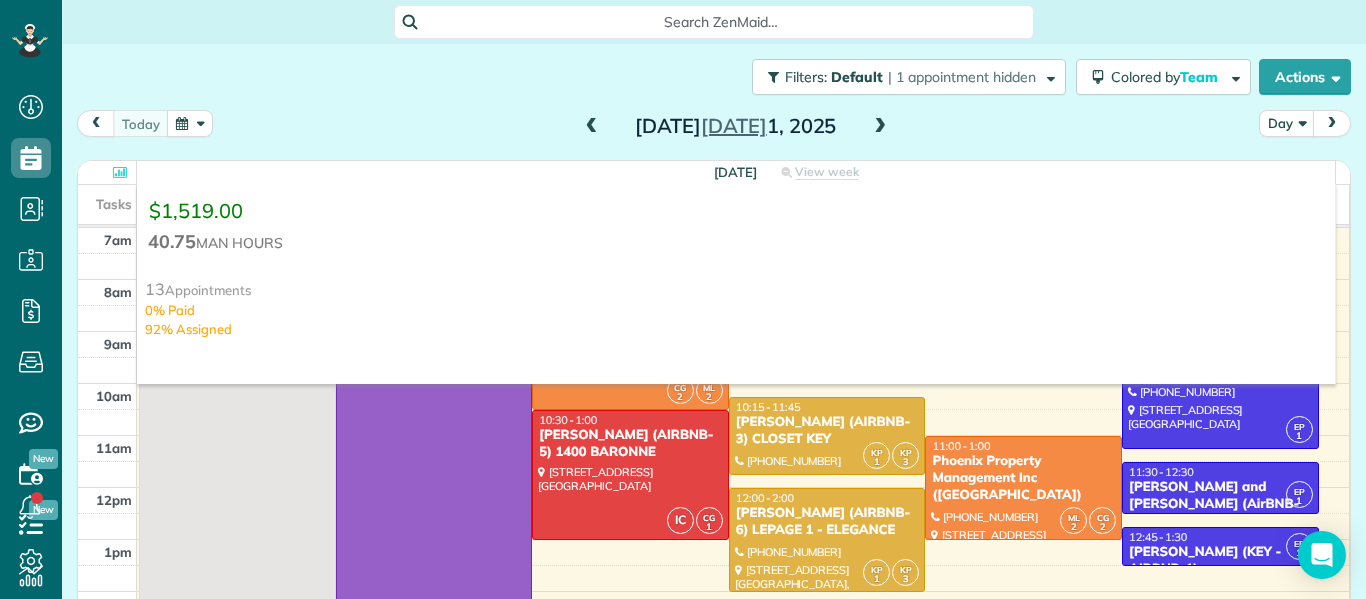 click on "Filters:   Default
|  1 appointment hidden
Colored by  Team
Color by Cleaner
Color by Team
Color by Status
Color by Recurrence
Color by Paid/Unpaid
Filters  Default
Schedule Changes
Actions
Create Appointment
Create Task
Clock In/Out
Send Work Orders
Print Route Sheets
[DATE] Emails/Texts
View Metrics" at bounding box center [714, 77] 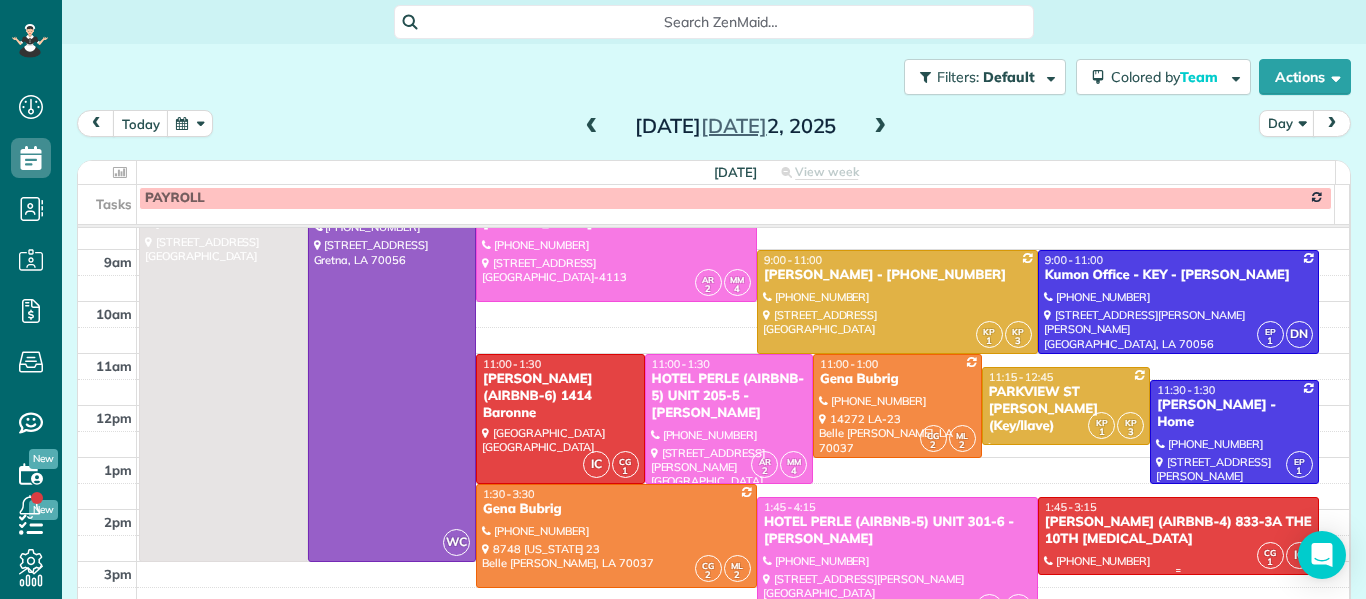 scroll, scrollTop: 81, scrollLeft: 0, axis: vertical 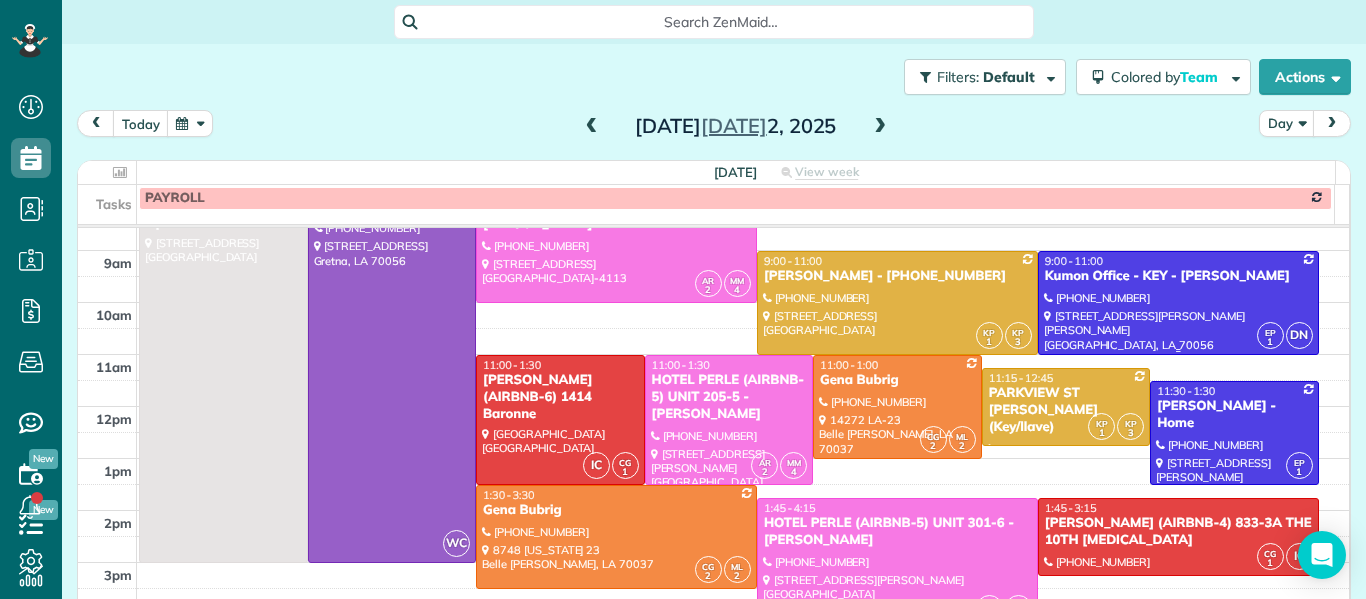 click at bounding box center [1178, 303] 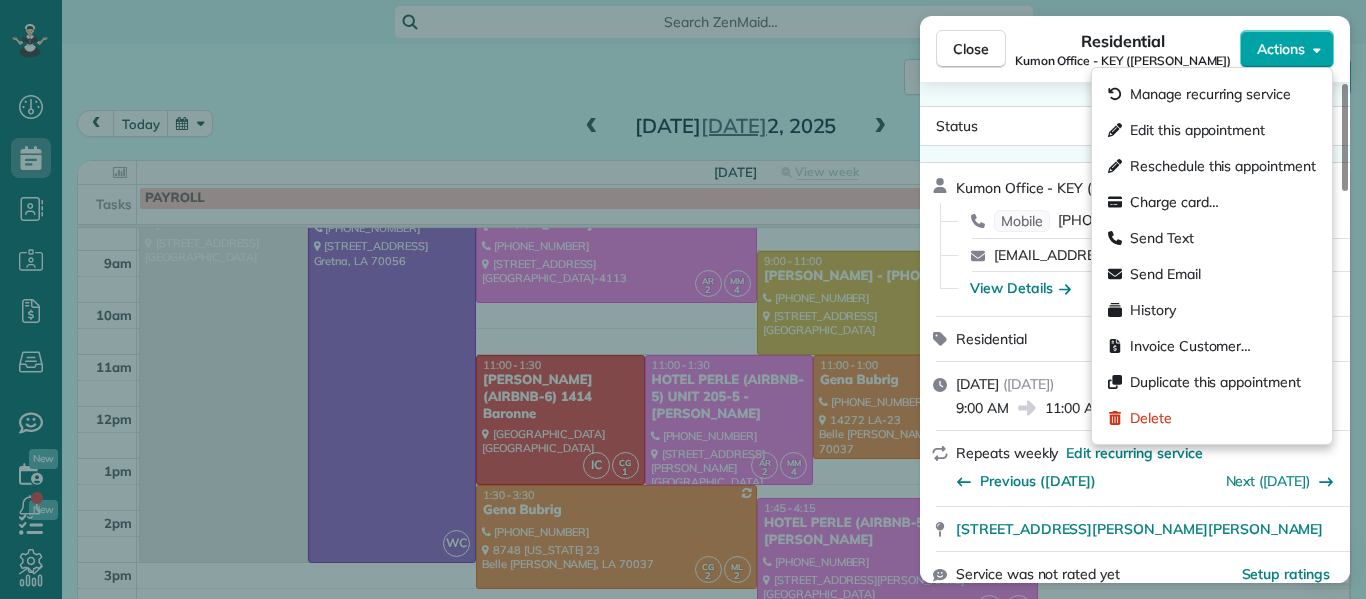 click 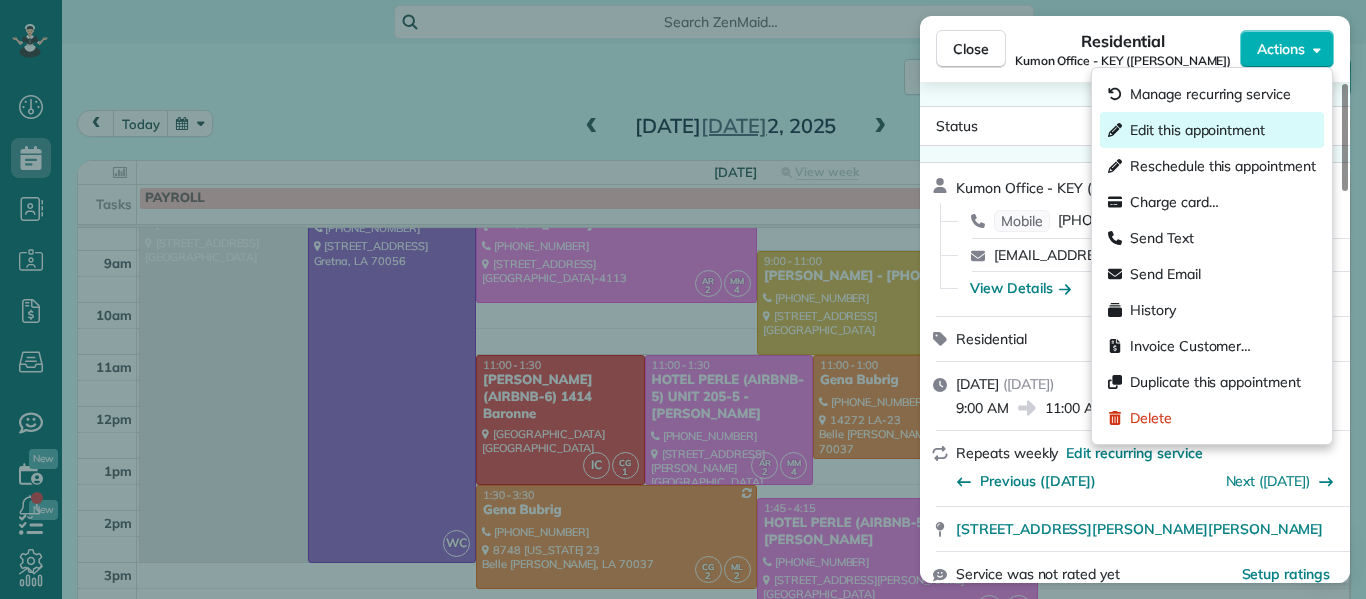 click on "Edit this appointment" at bounding box center (1212, 130) 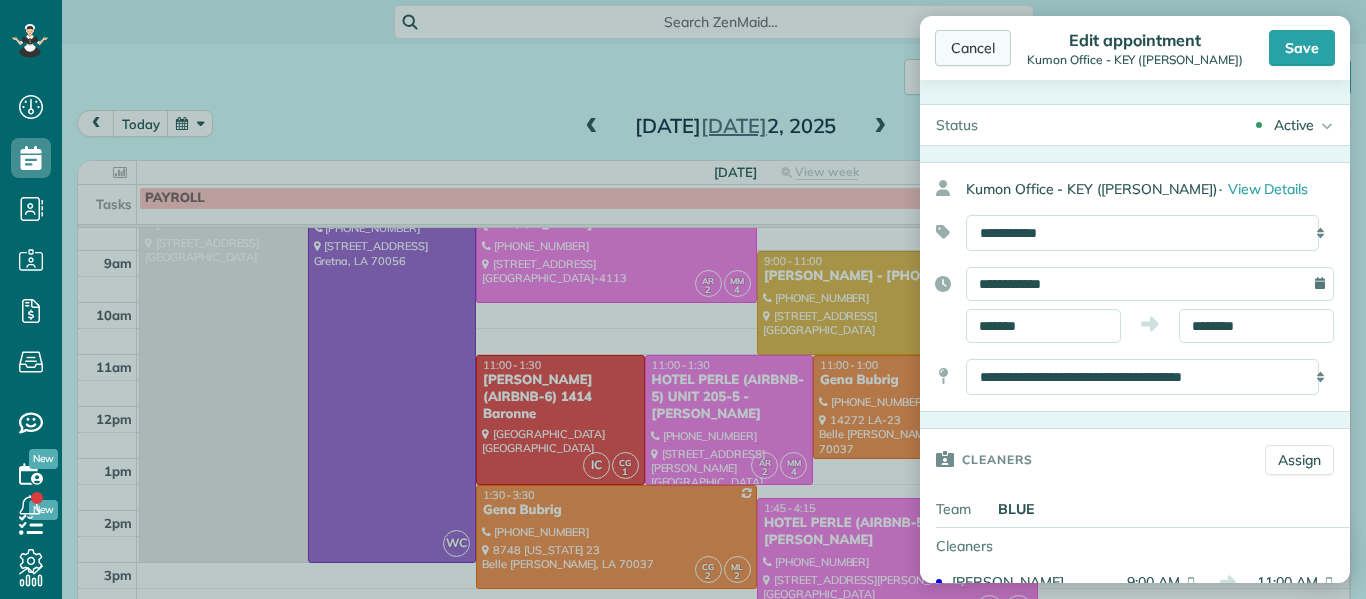 click on "Cancel" at bounding box center [973, 48] 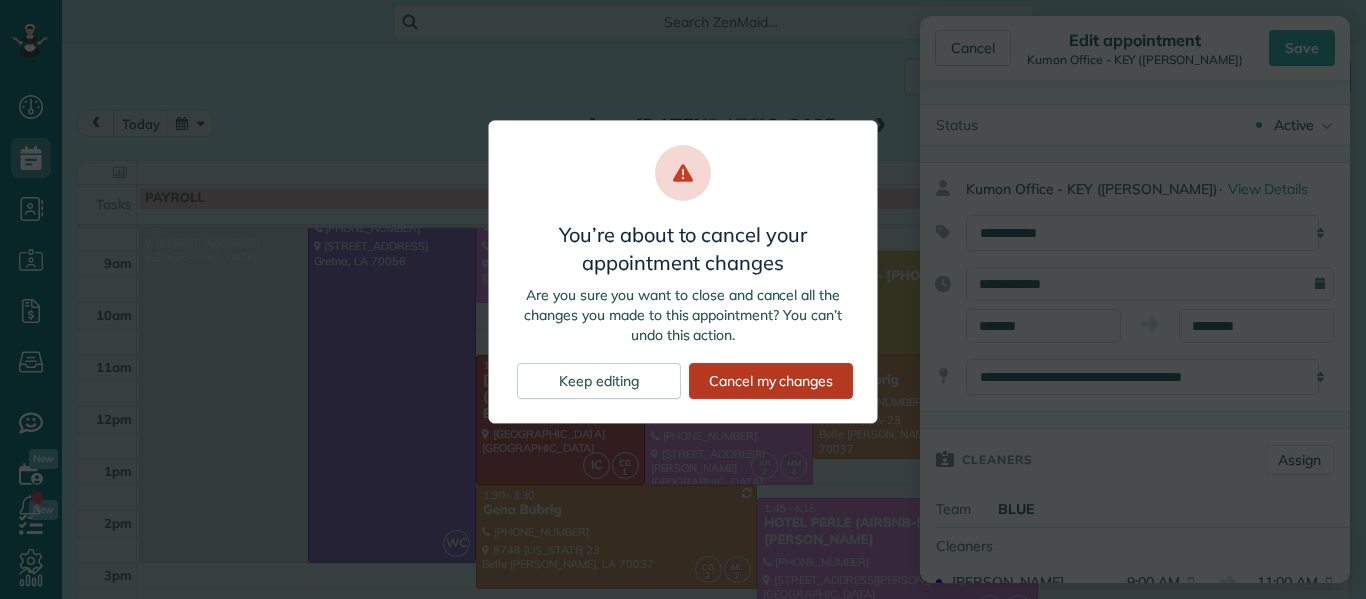 click on "Cancel my changes" at bounding box center [771, 381] 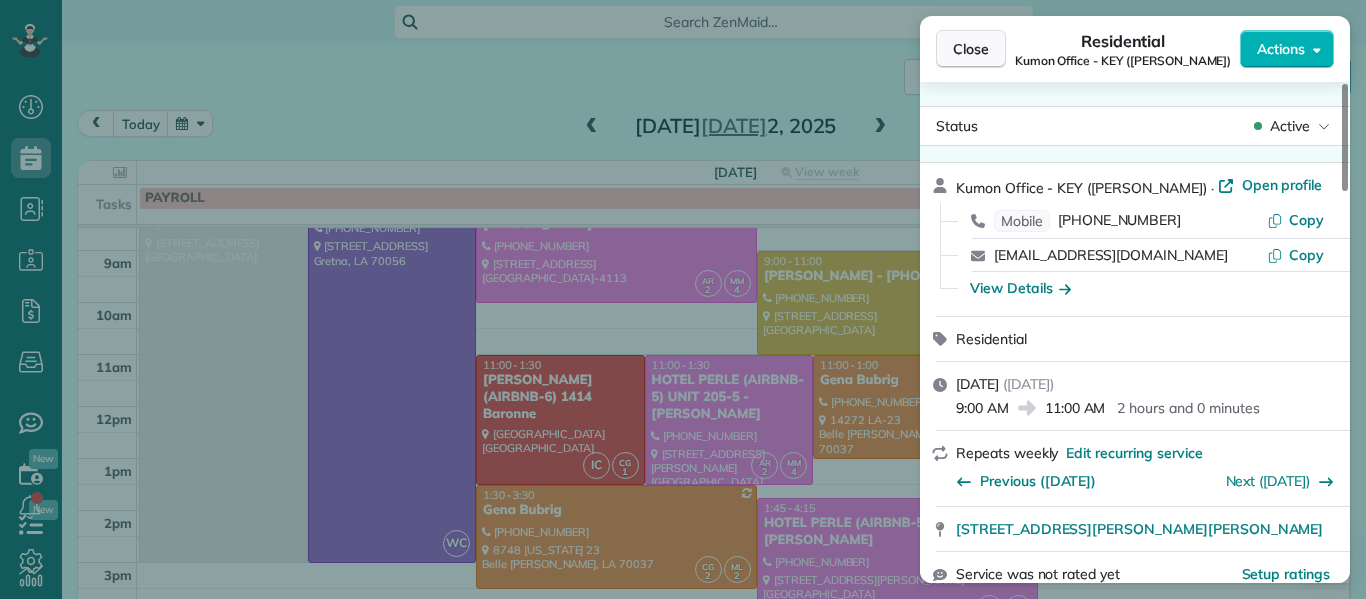 click on "Close" at bounding box center [971, 49] 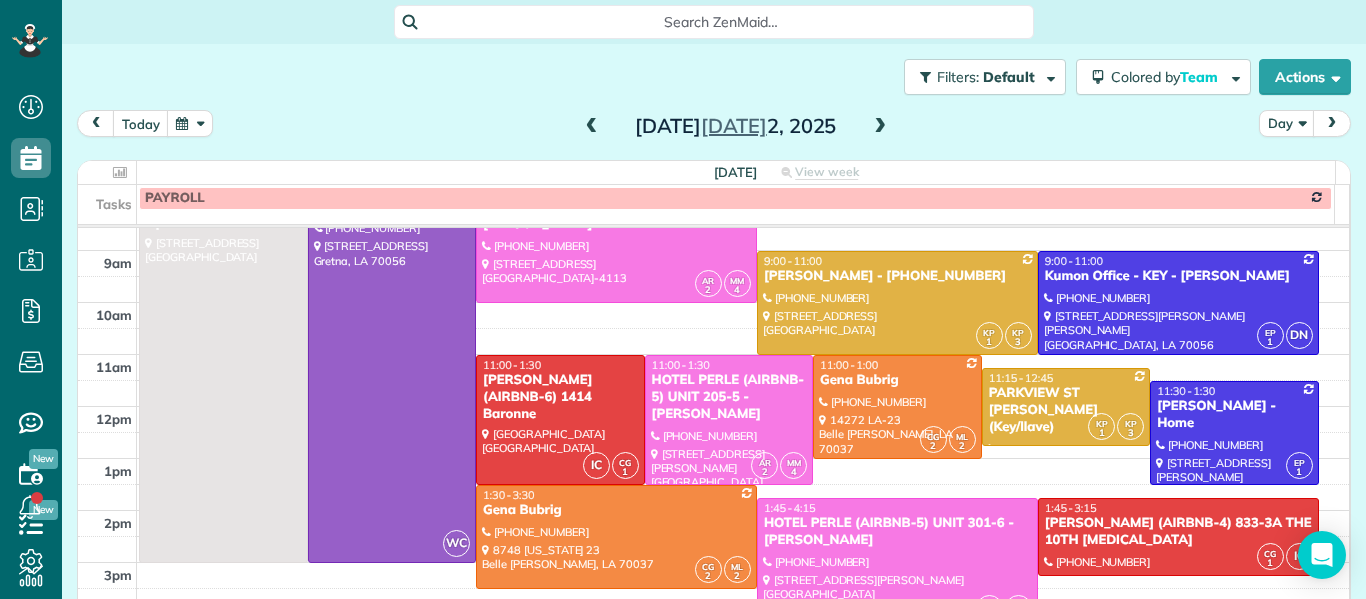 click at bounding box center (880, 127) 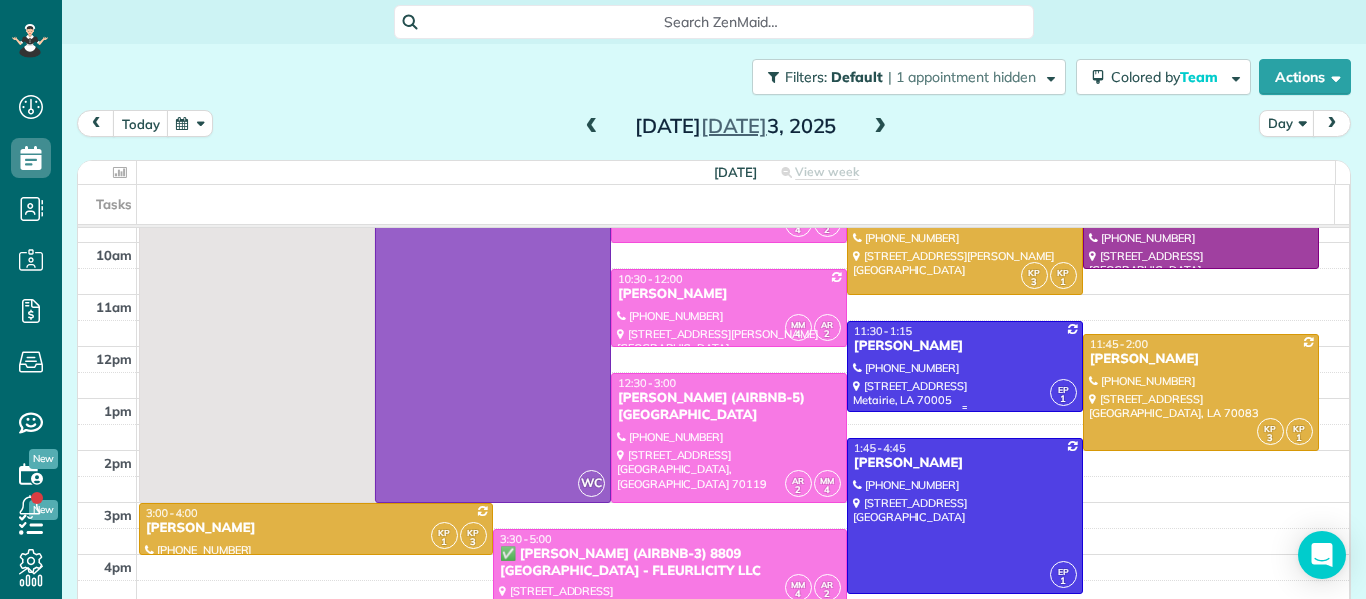 scroll, scrollTop: 6, scrollLeft: 0, axis: vertical 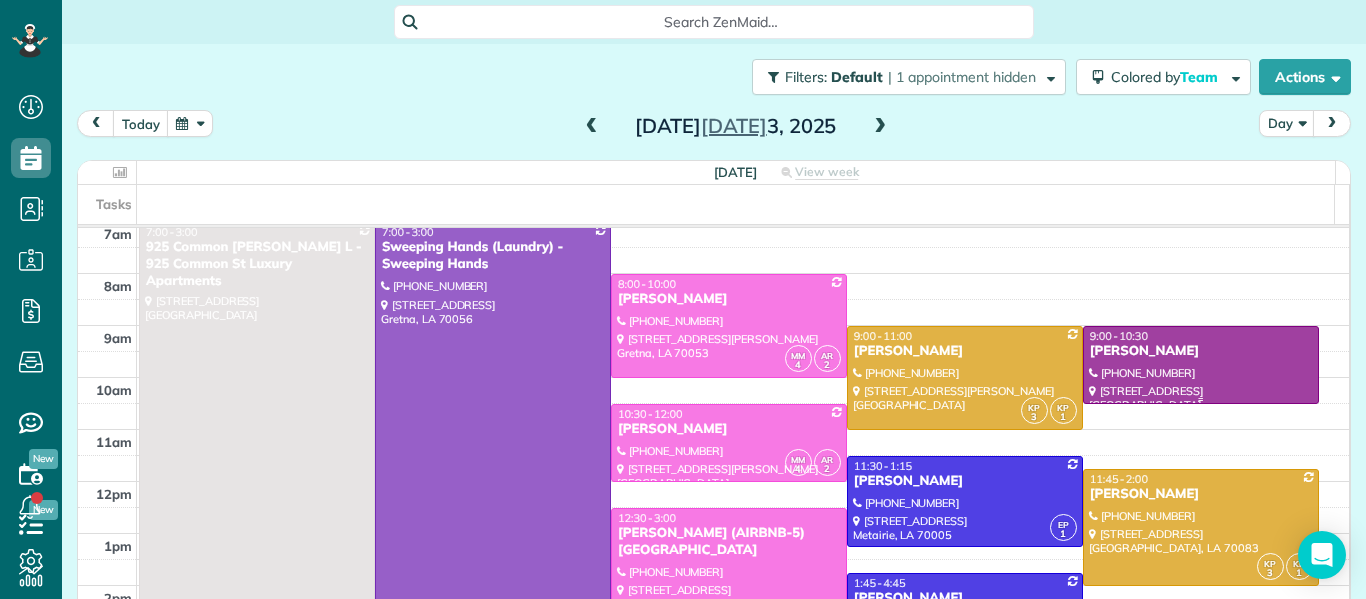 click at bounding box center (1201, 365) 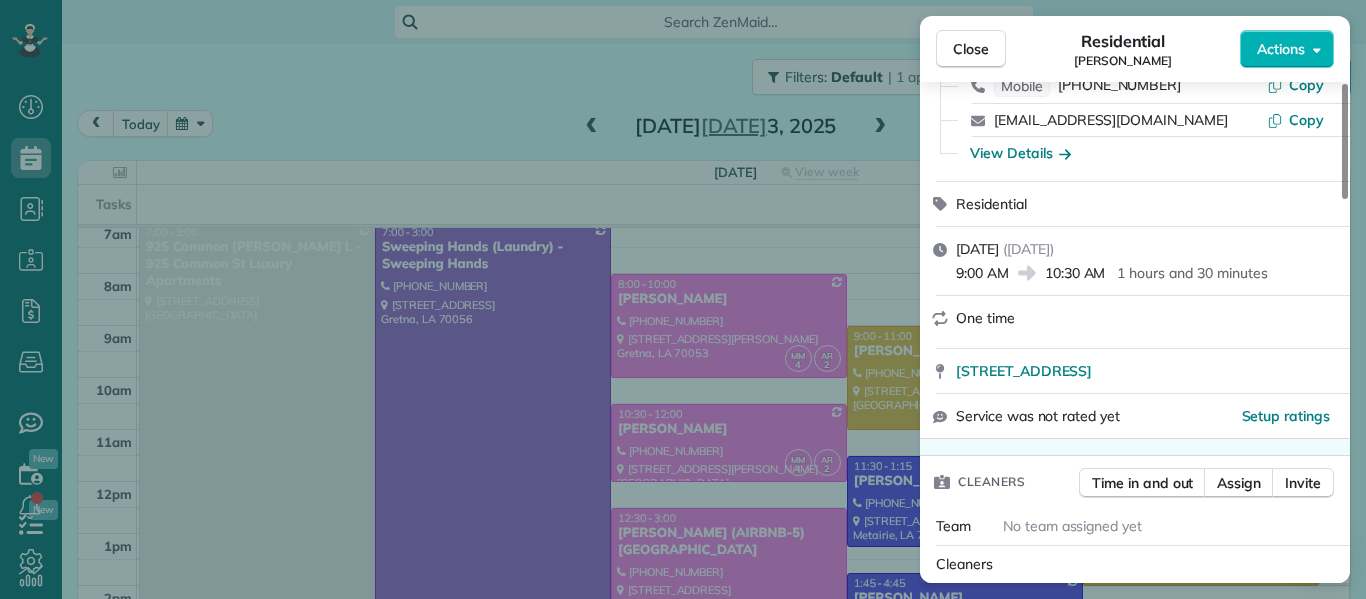 scroll, scrollTop: 140, scrollLeft: 0, axis: vertical 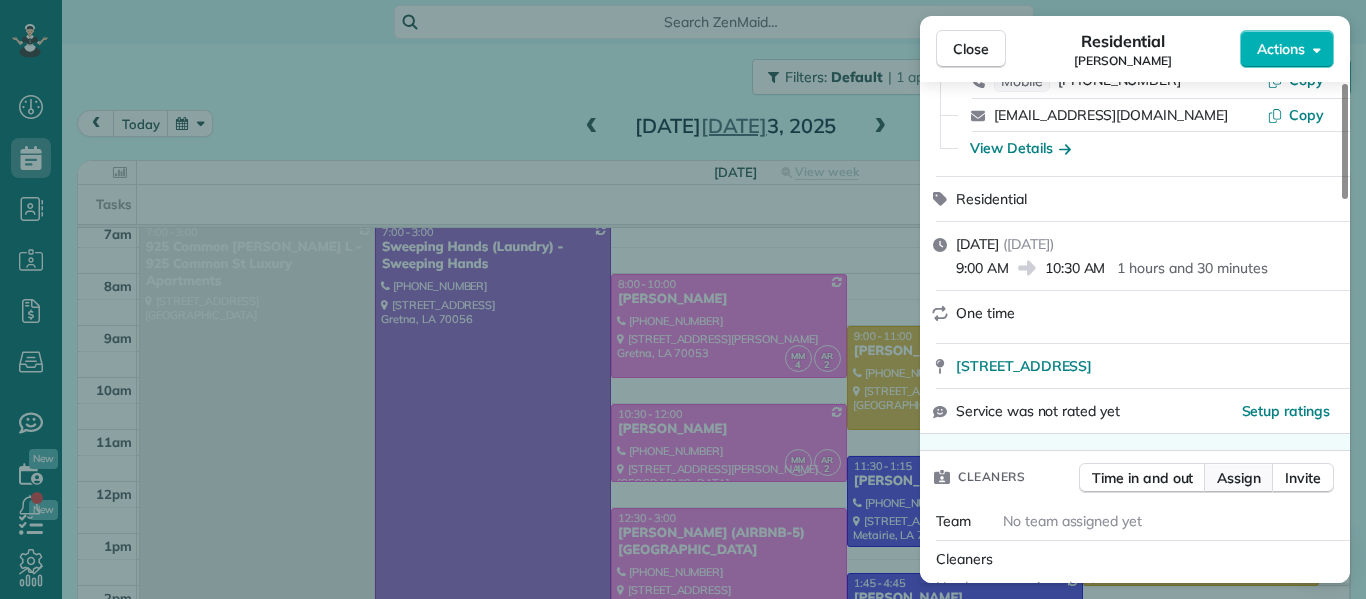 click on "Assign" at bounding box center [1239, 478] 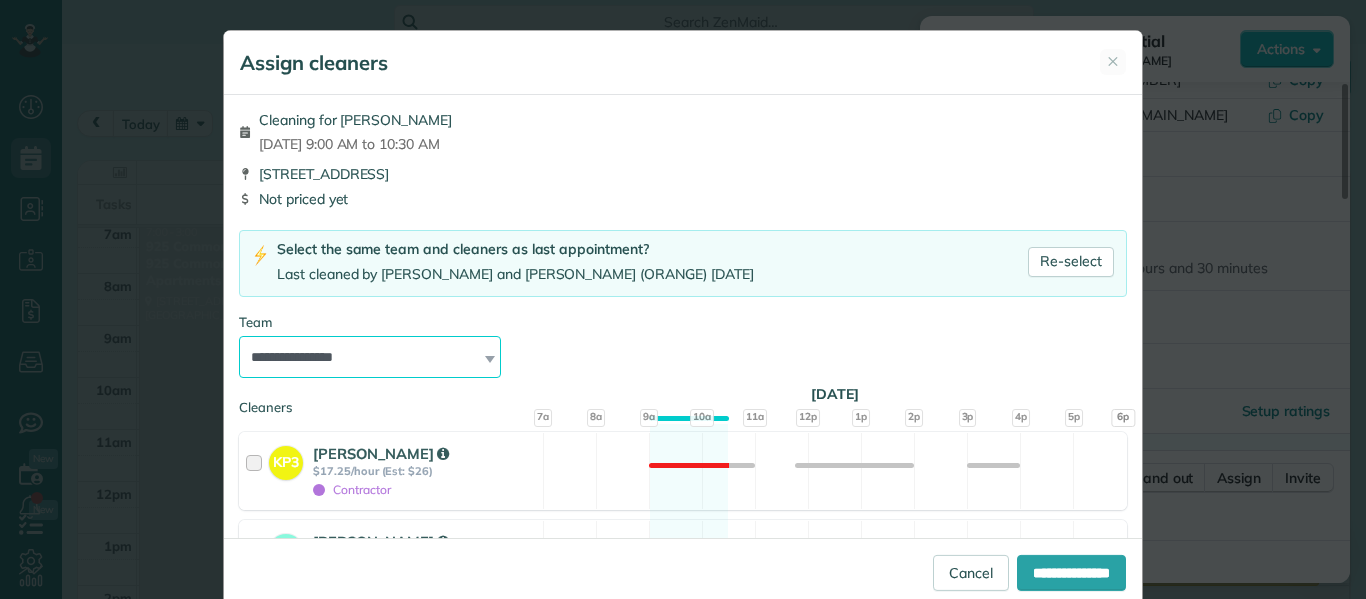 click on "**********" at bounding box center [370, 357] 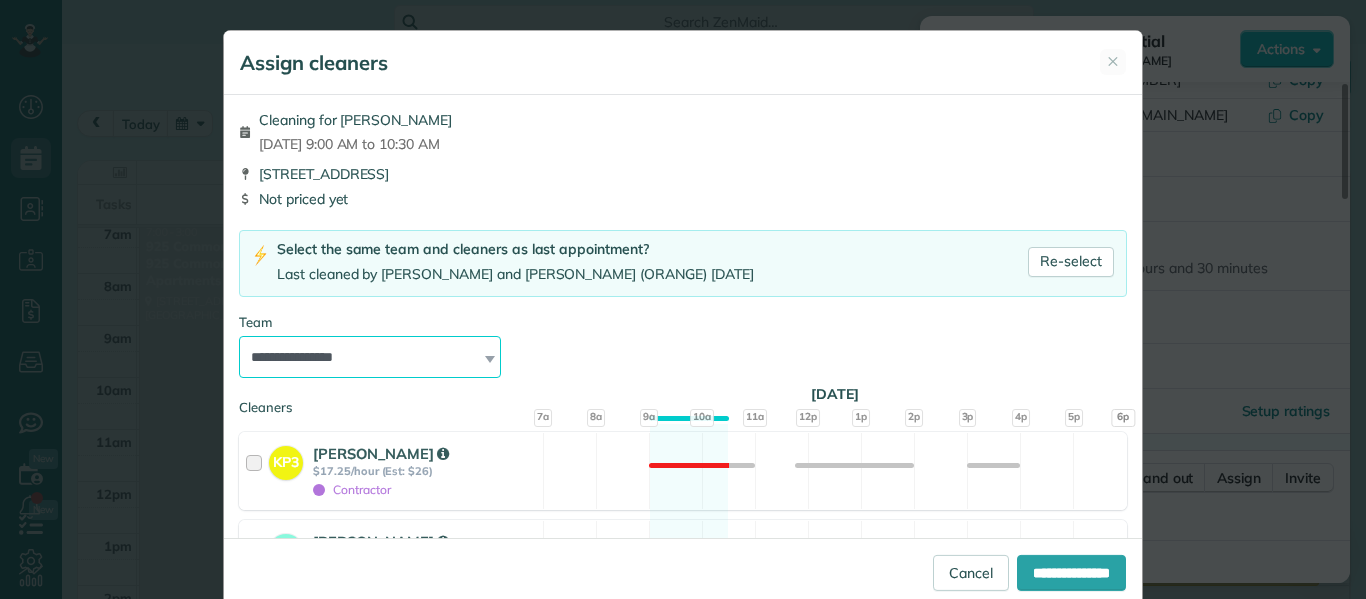 select on "*****" 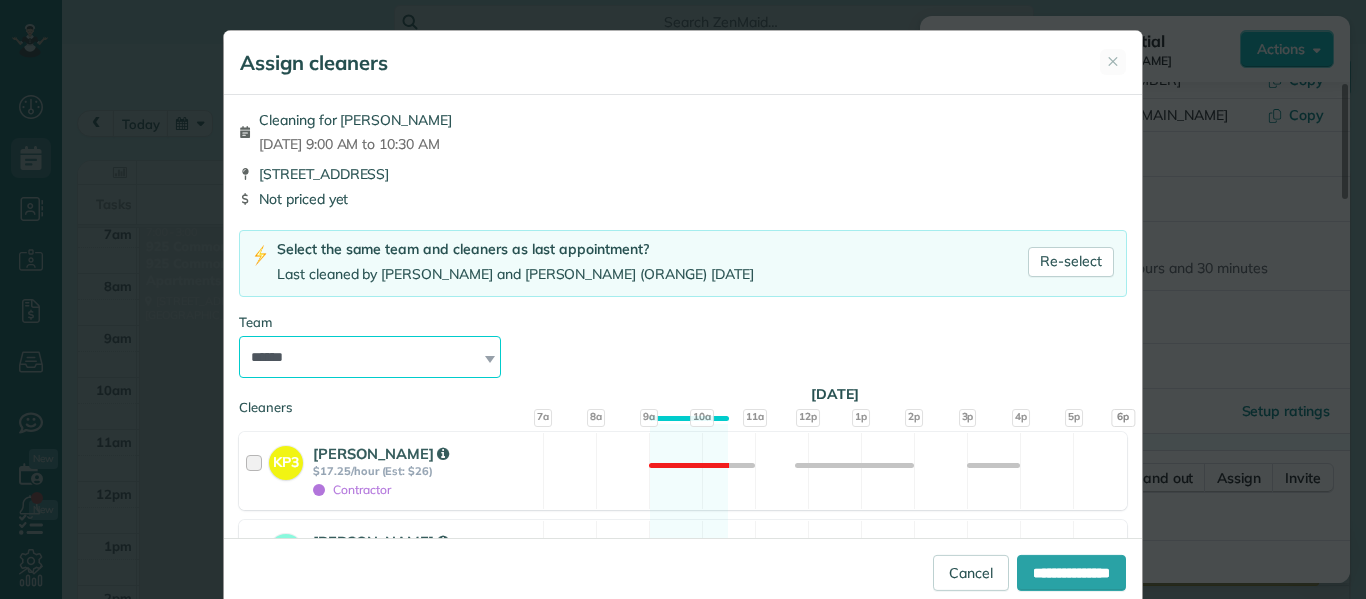 click on "**********" at bounding box center [370, 357] 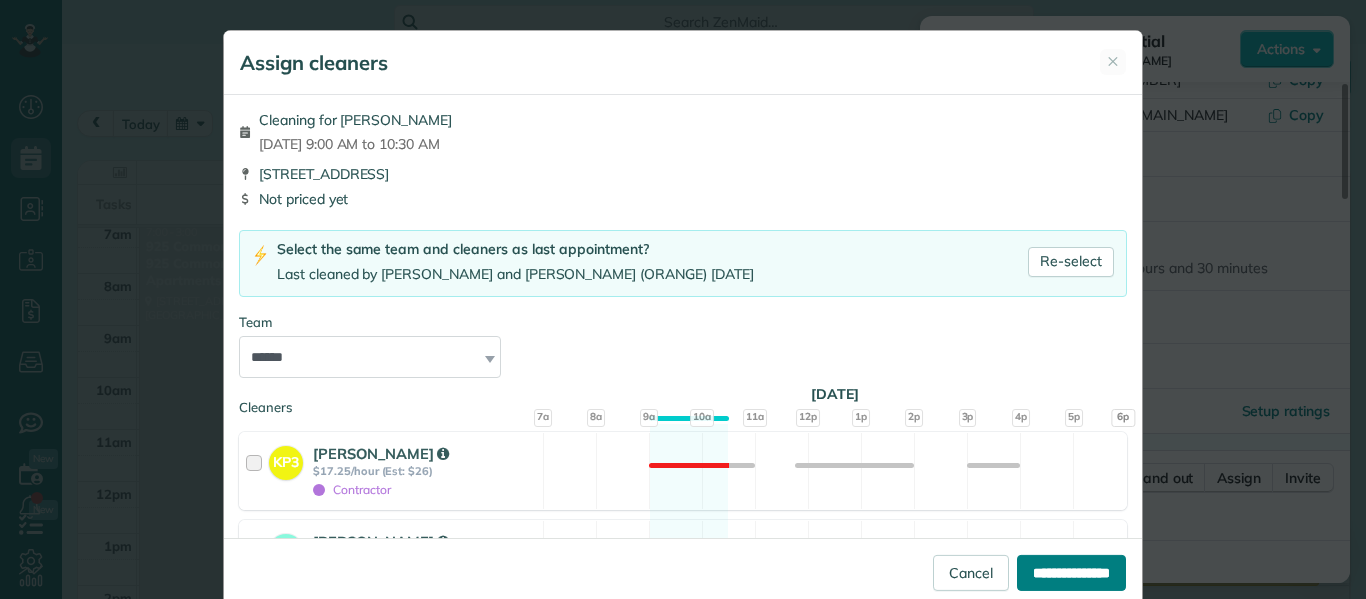 click on "**********" at bounding box center [1071, 573] 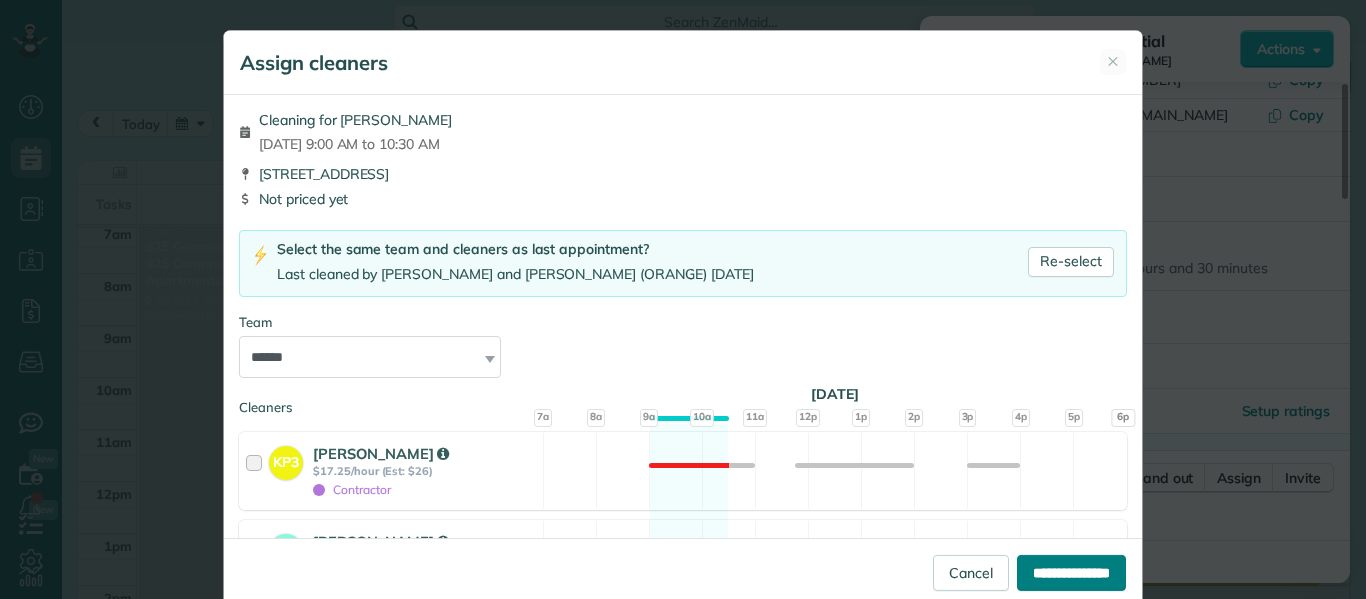 type on "**********" 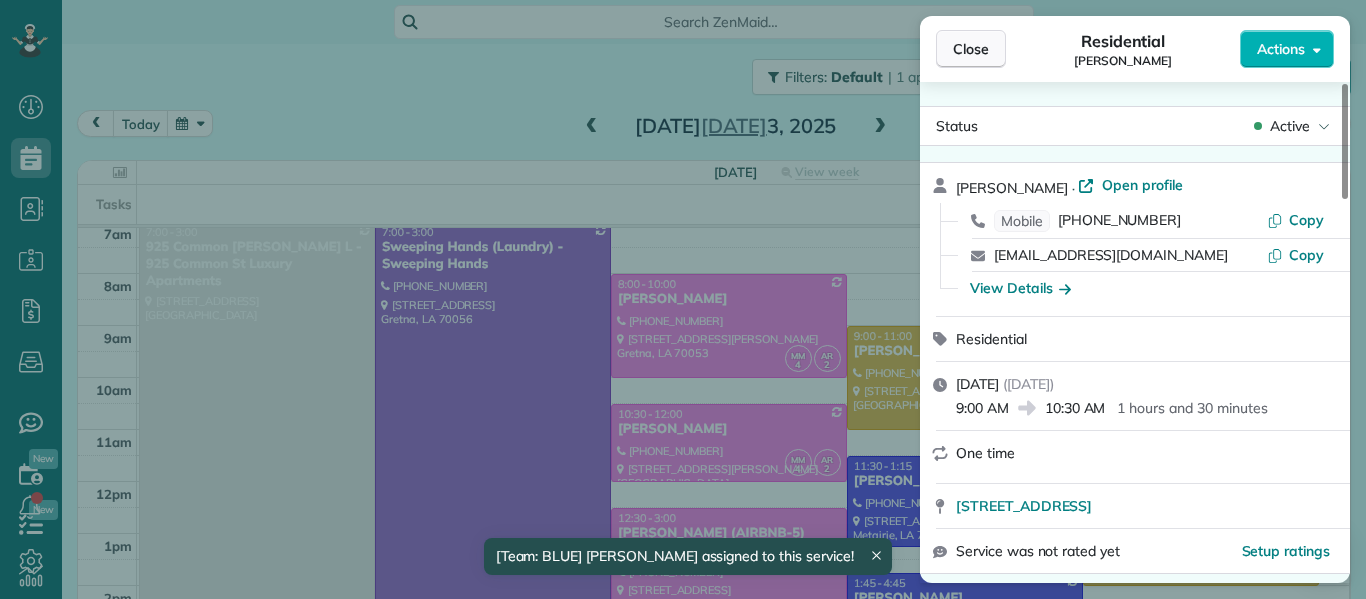 click on "Close" at bounding box center [971, 49] 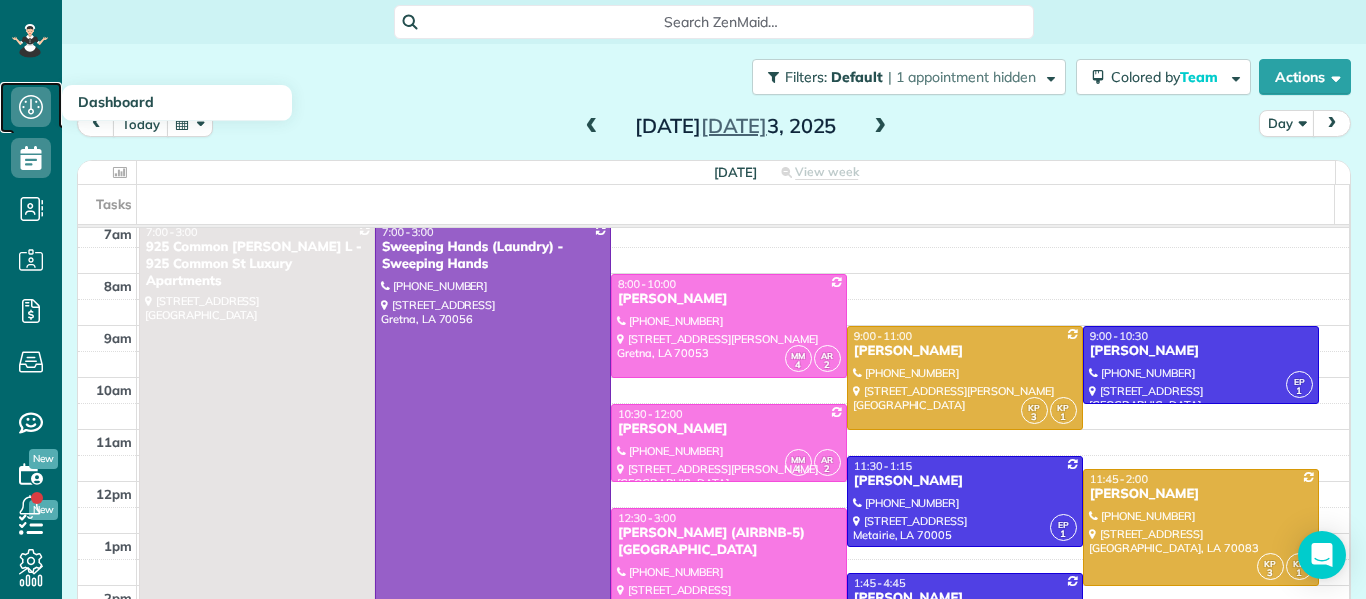click 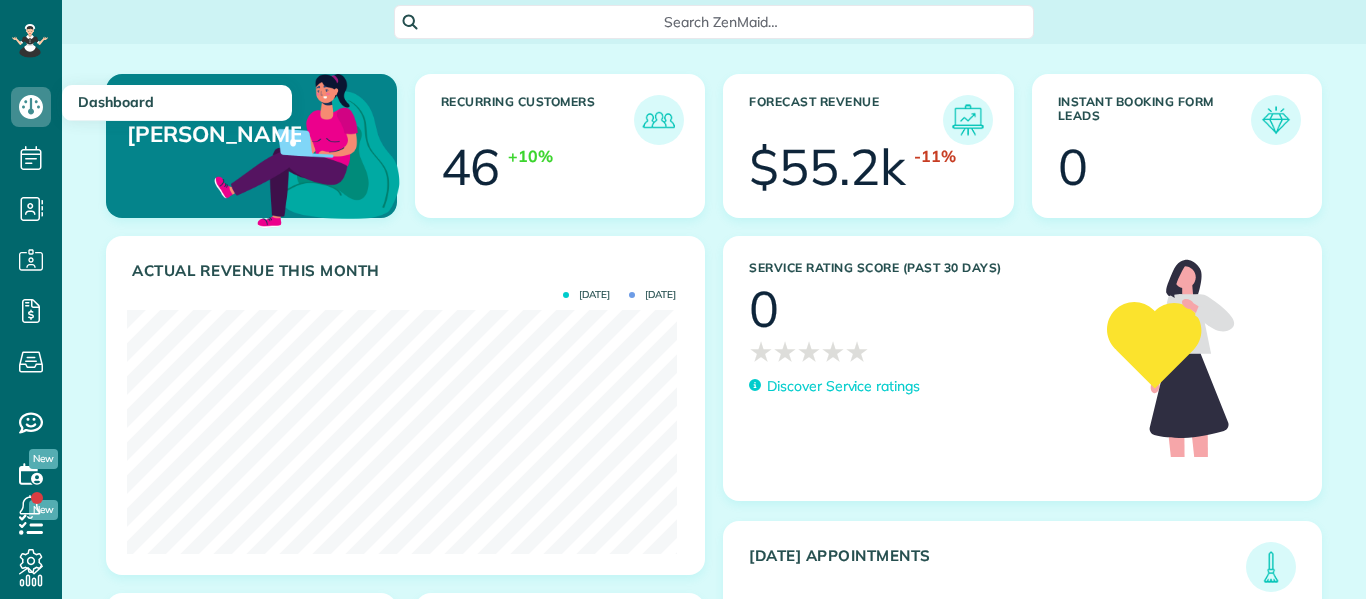 scroll, scrollTop: 0, scrollLeft: 0, axis: both 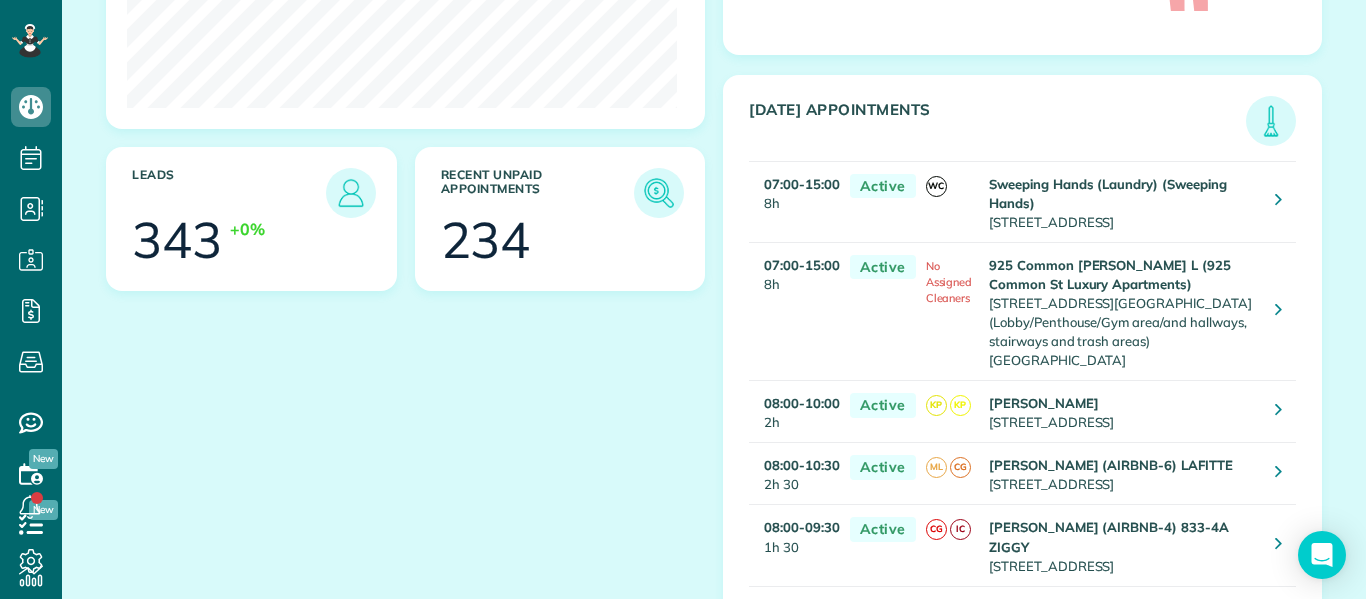 click on "343" at bounding box center (177, 240) 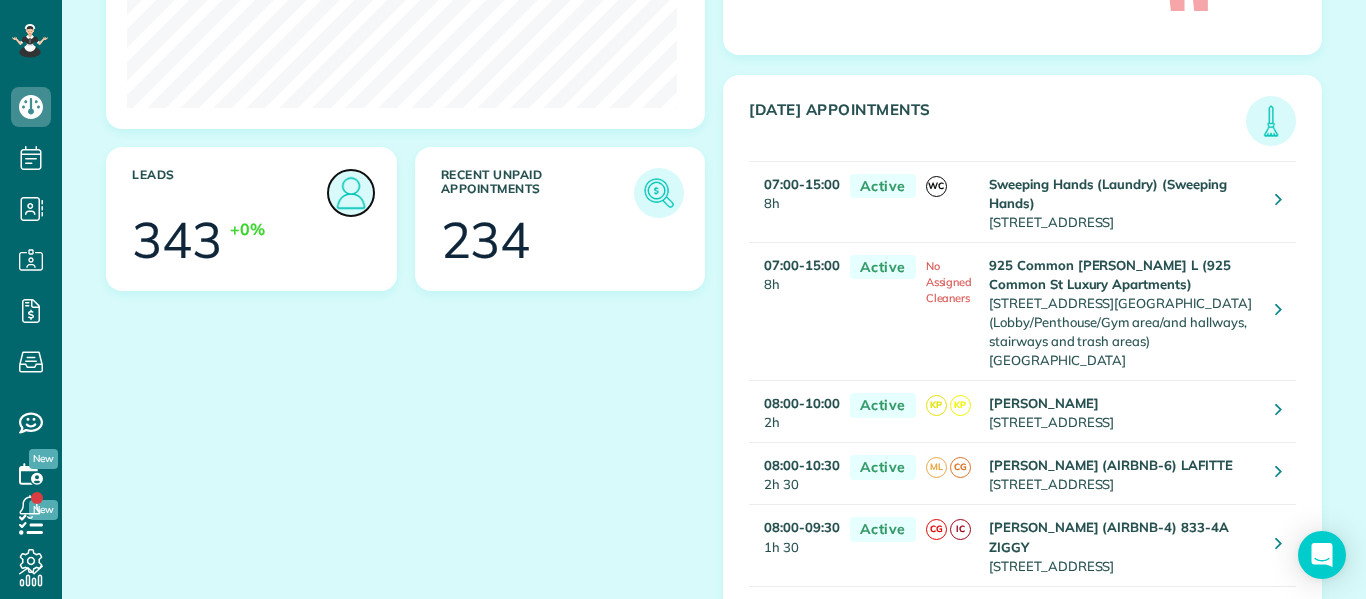 click at bounding box center (351, 193) 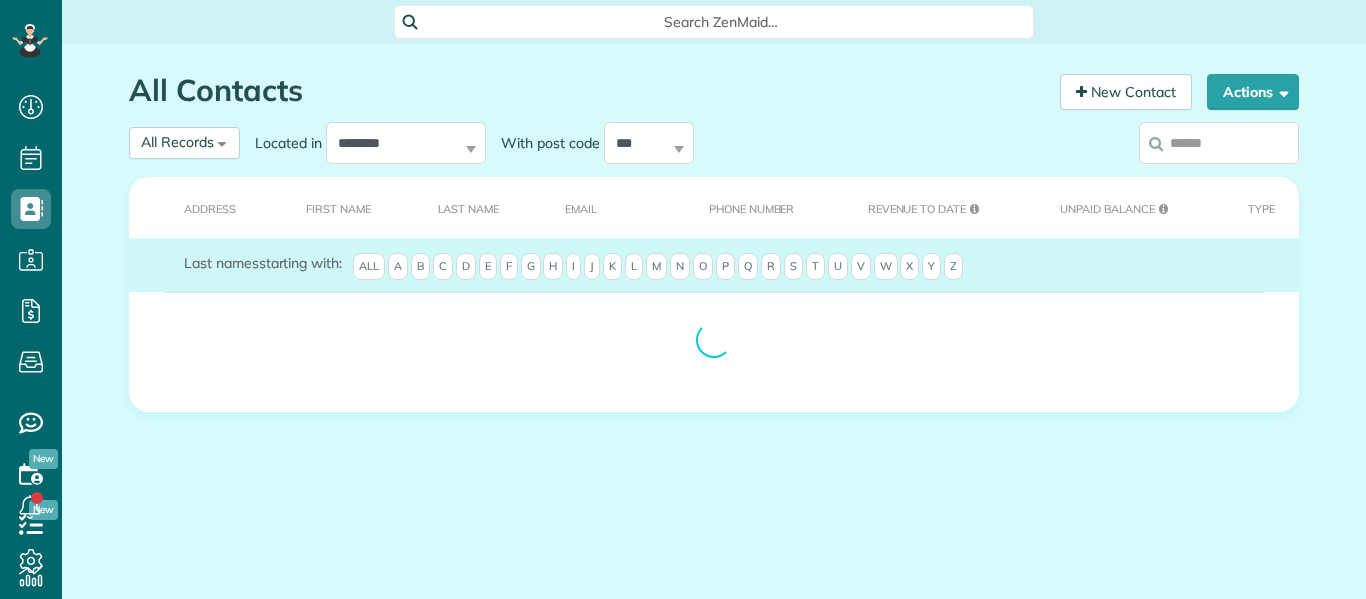 scroll, scrollTop: 0, scrollLeft: 0, axis: both 